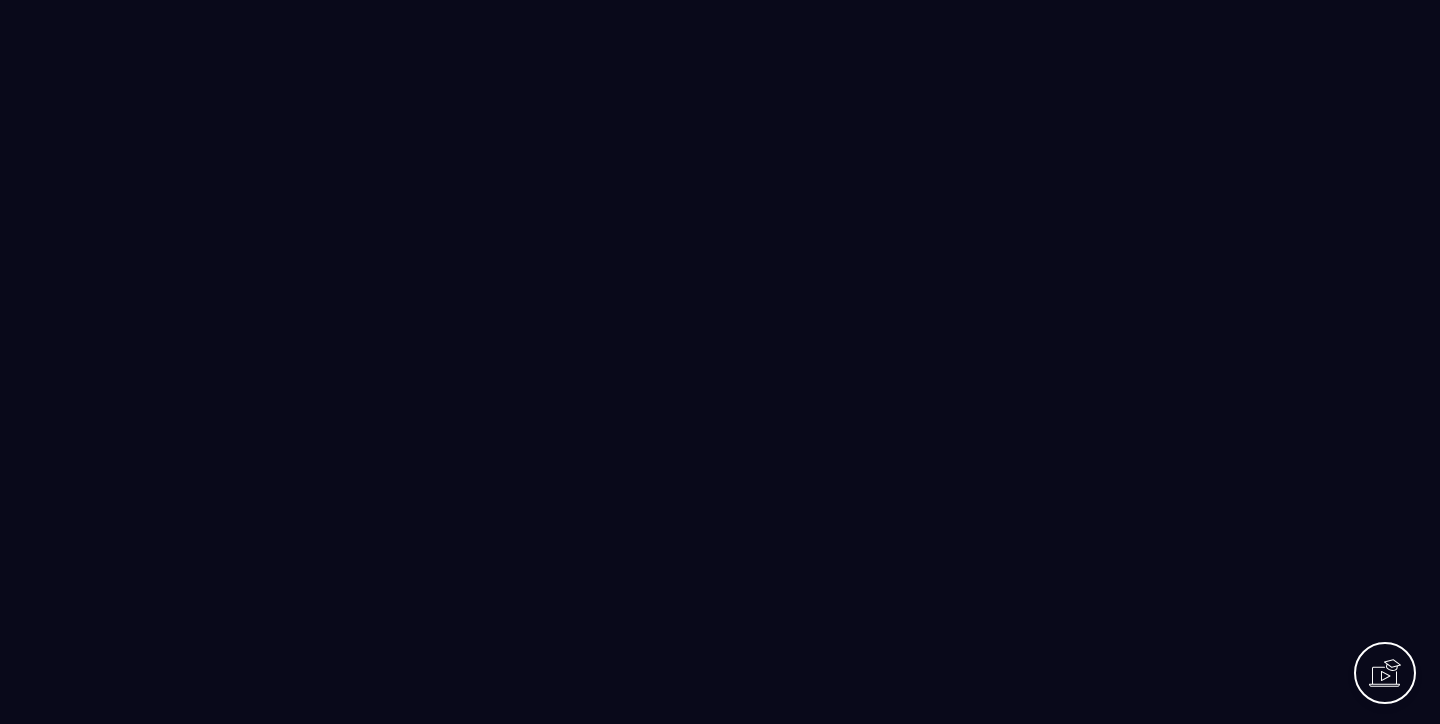 scroll, scrollTop: 0, scrollLeft: 0, axis: both 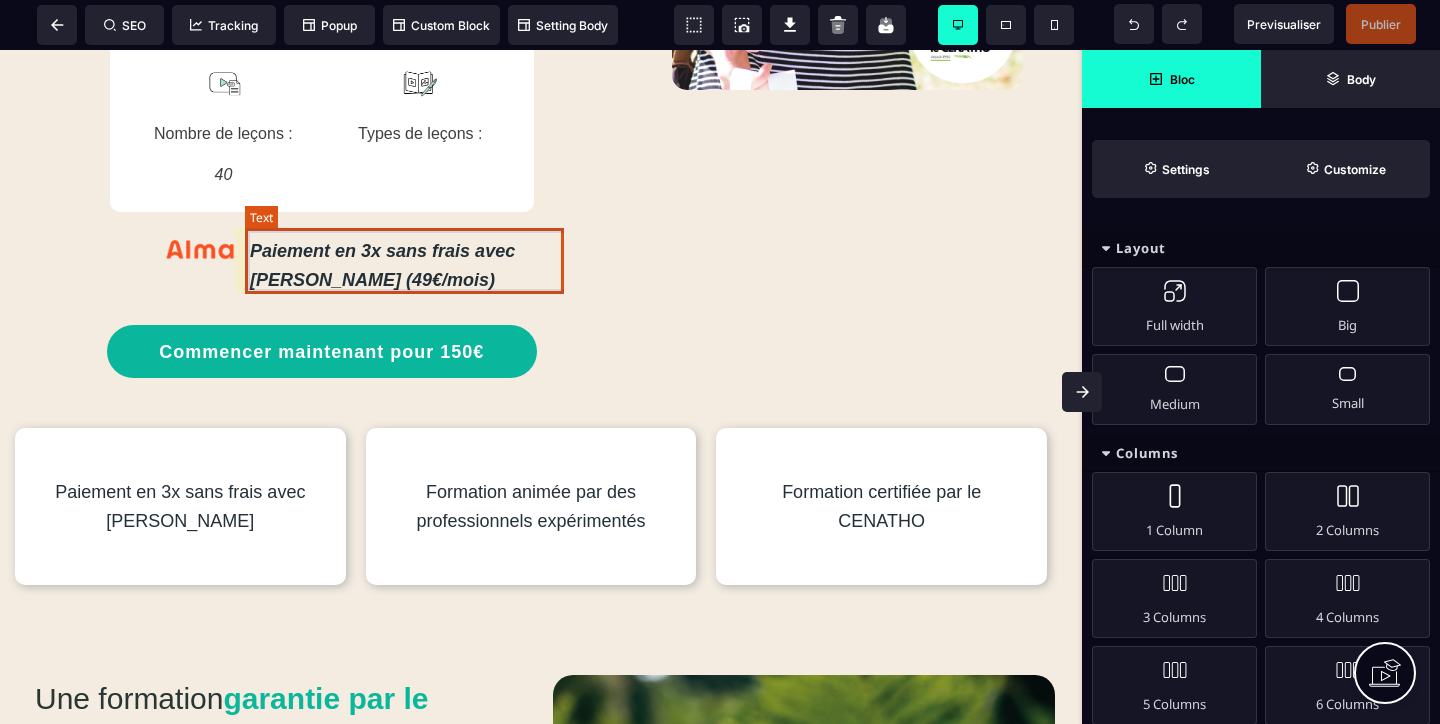 click on "Paiement en 3x sans frais avec [PERSON_NAME] (49€/mois)" at bounding box center [404, 266] 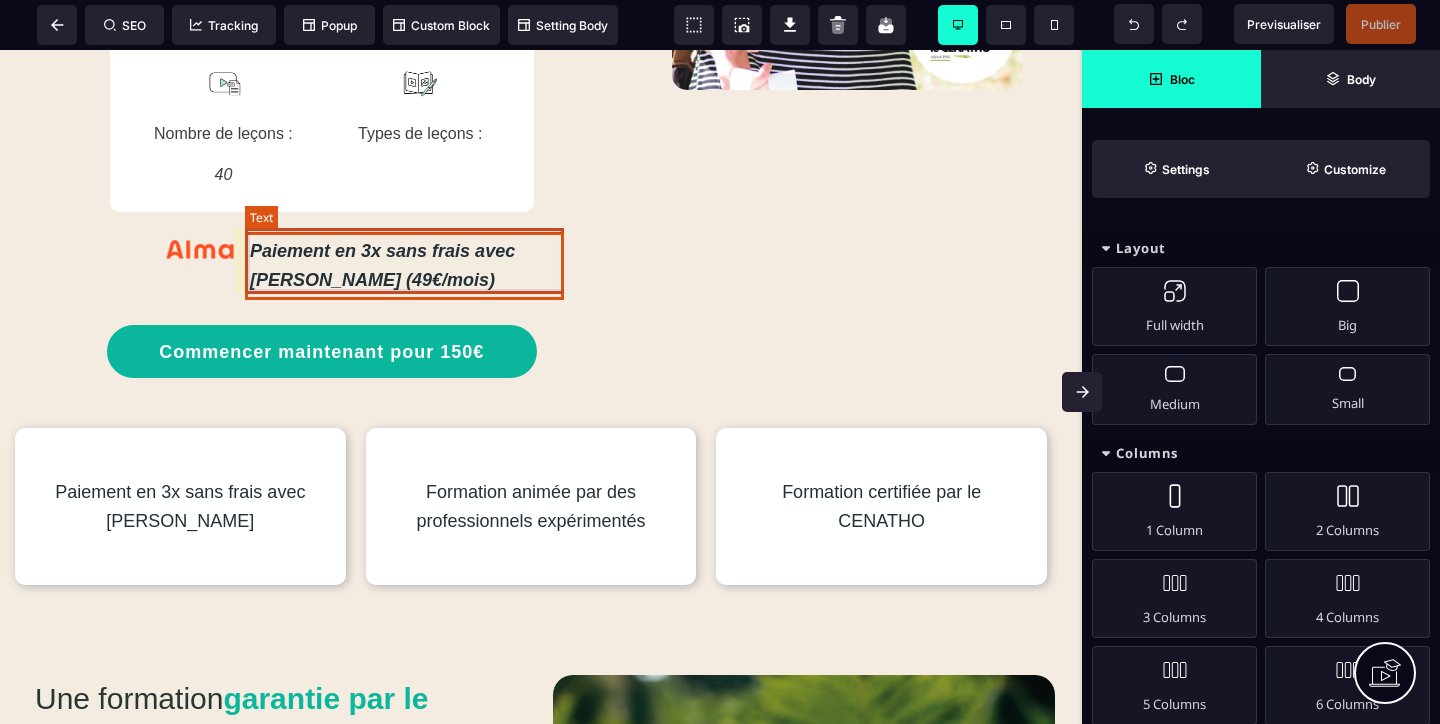 click on "Paiement en 3x sans frais avec [PERSON_NAME] (49€/mois)" at bounding box center [404, 266] 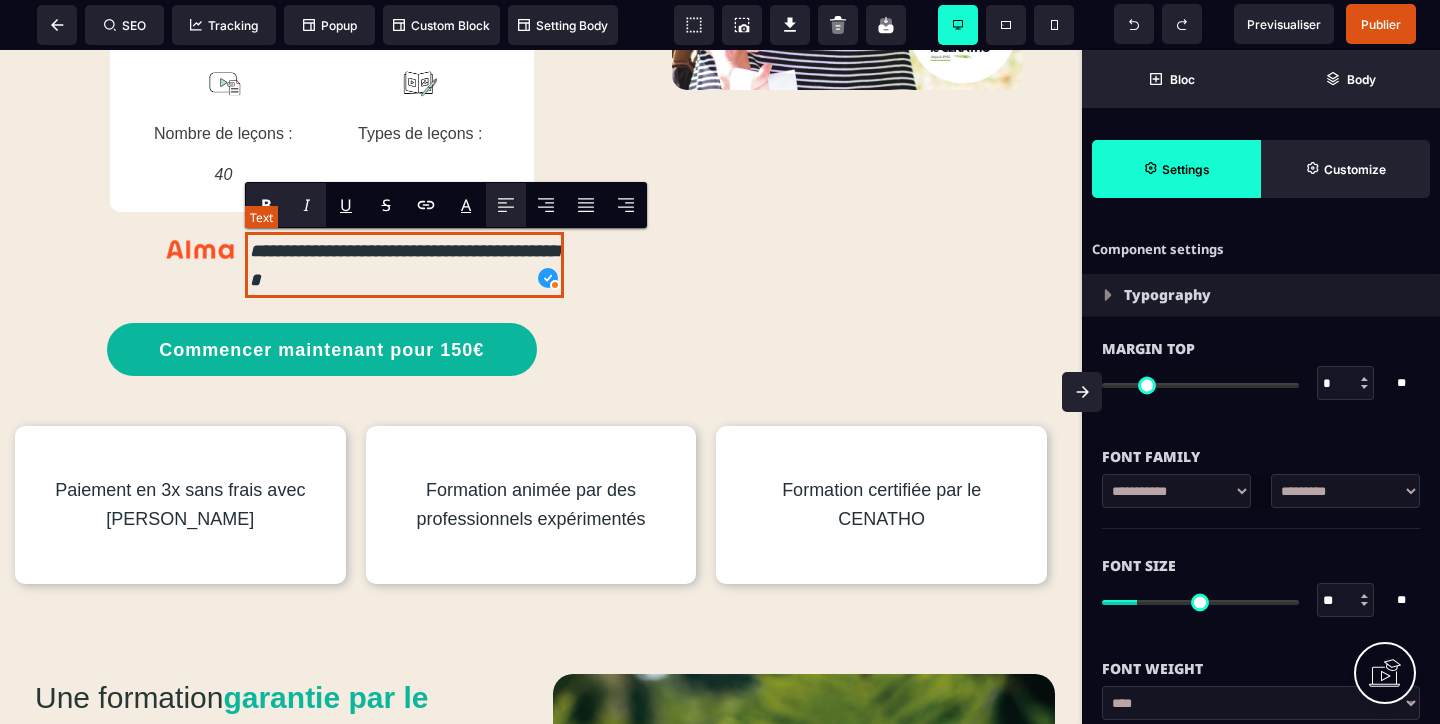 type 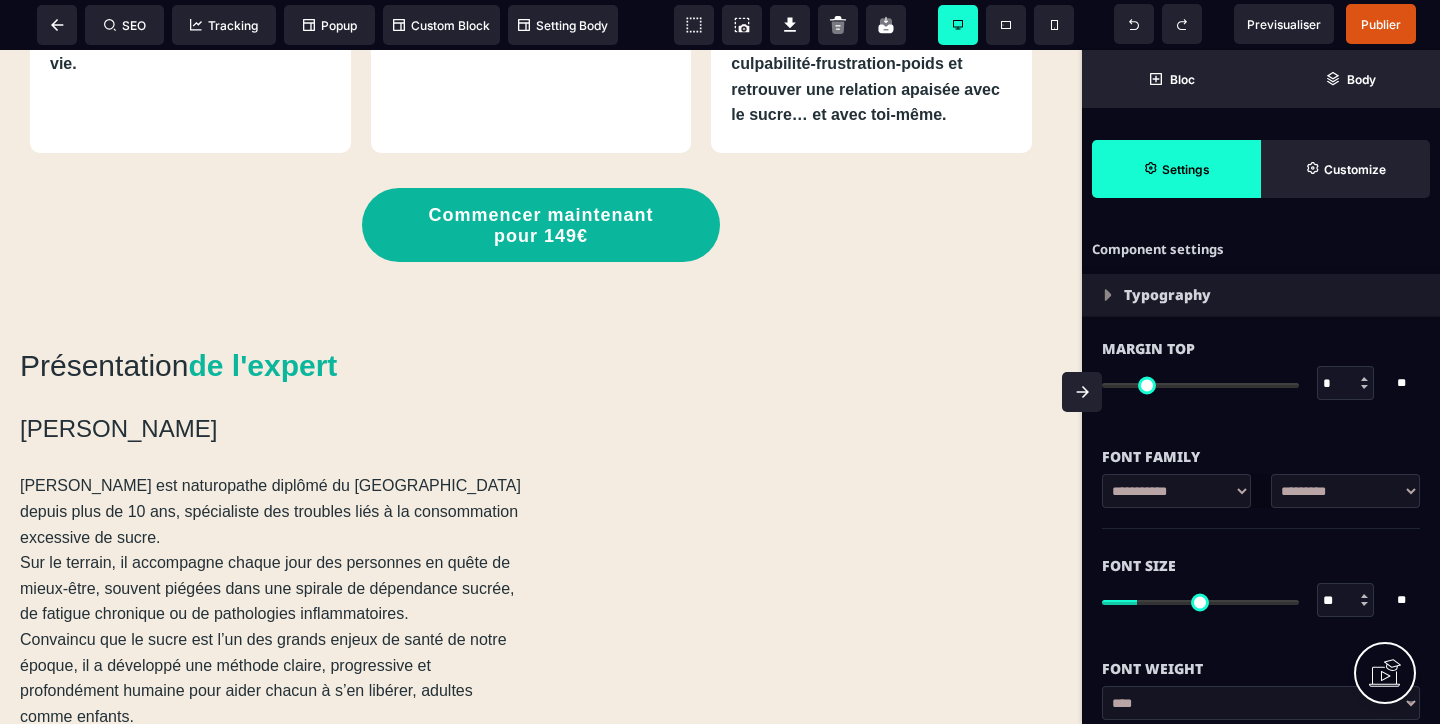 scroll, scrollTop: 6416, scrollLeft: 0, axis: vertical 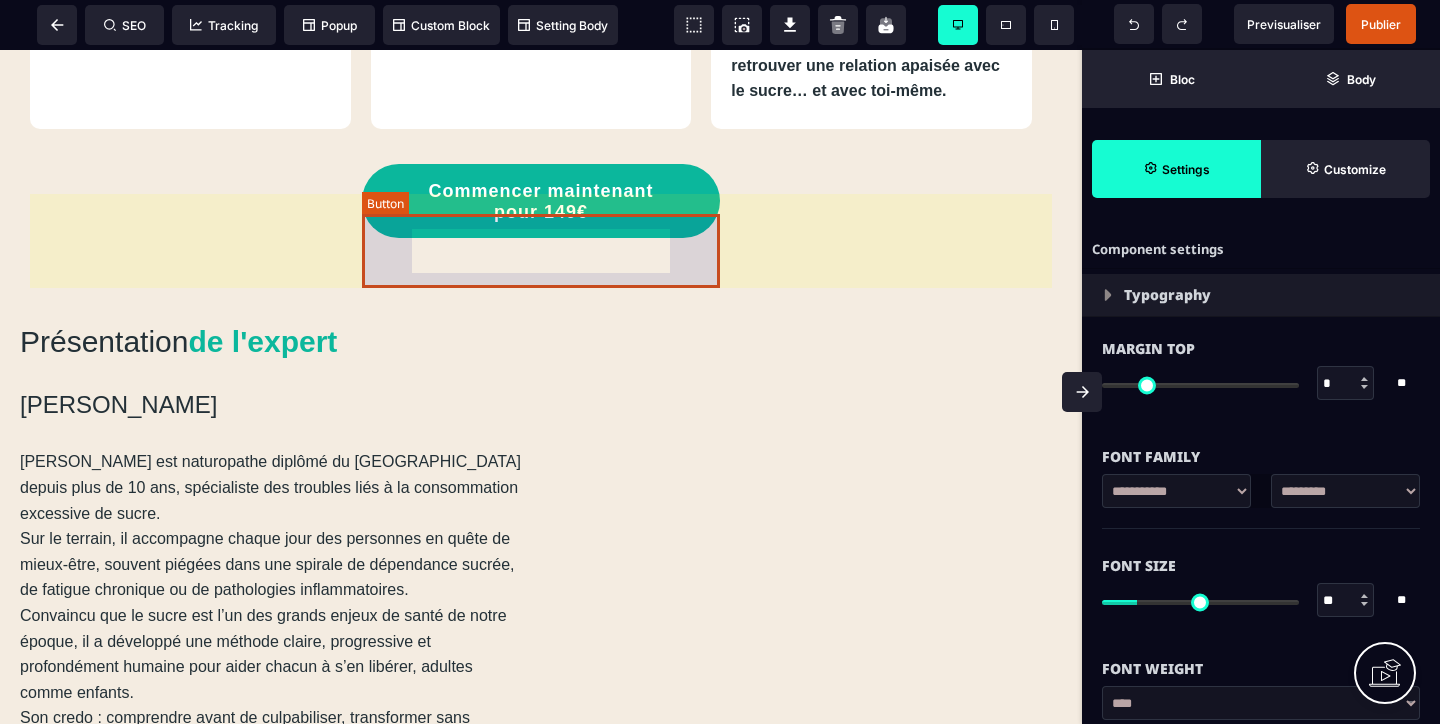 click on "Commencer maintenant pour 149€" at bounding box center [541, 202] 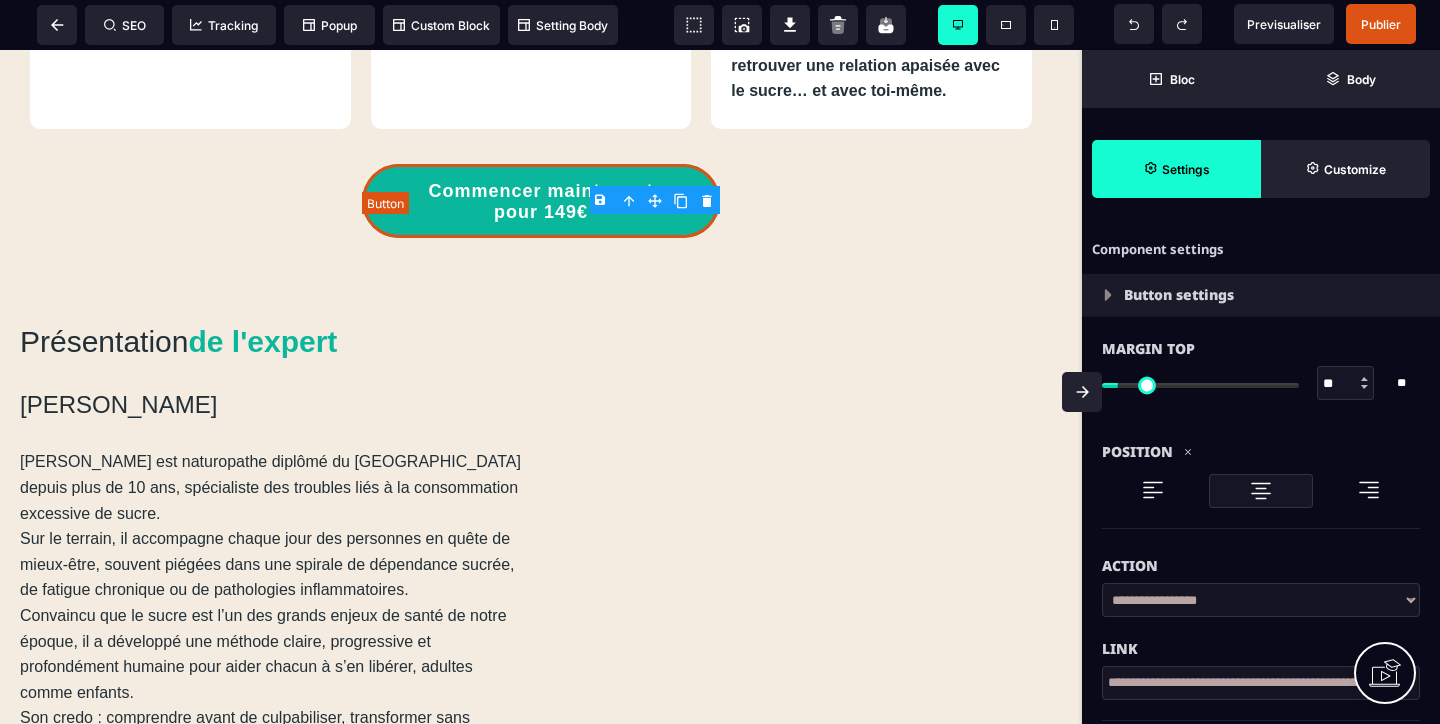 type on "**" 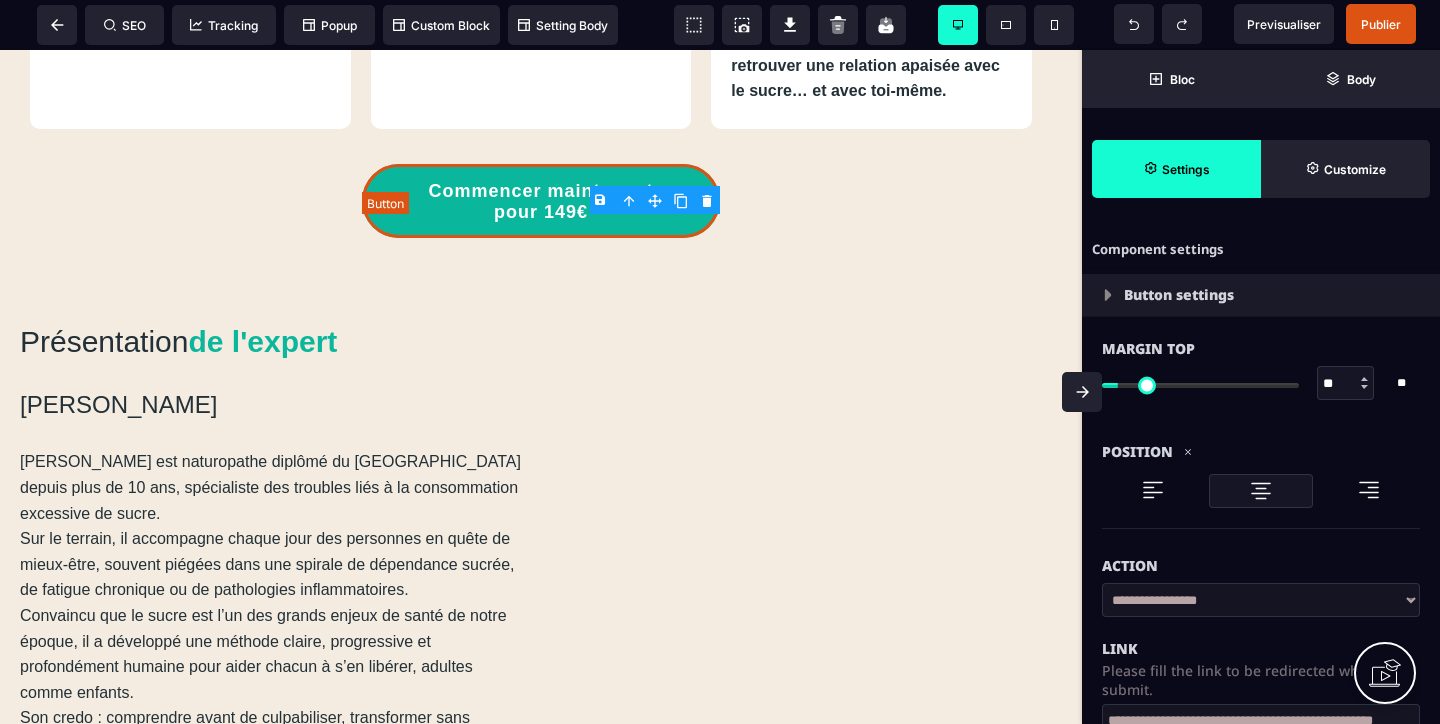 click on "Commencer maintenant pour 149€" at bounding box center (541, 202) 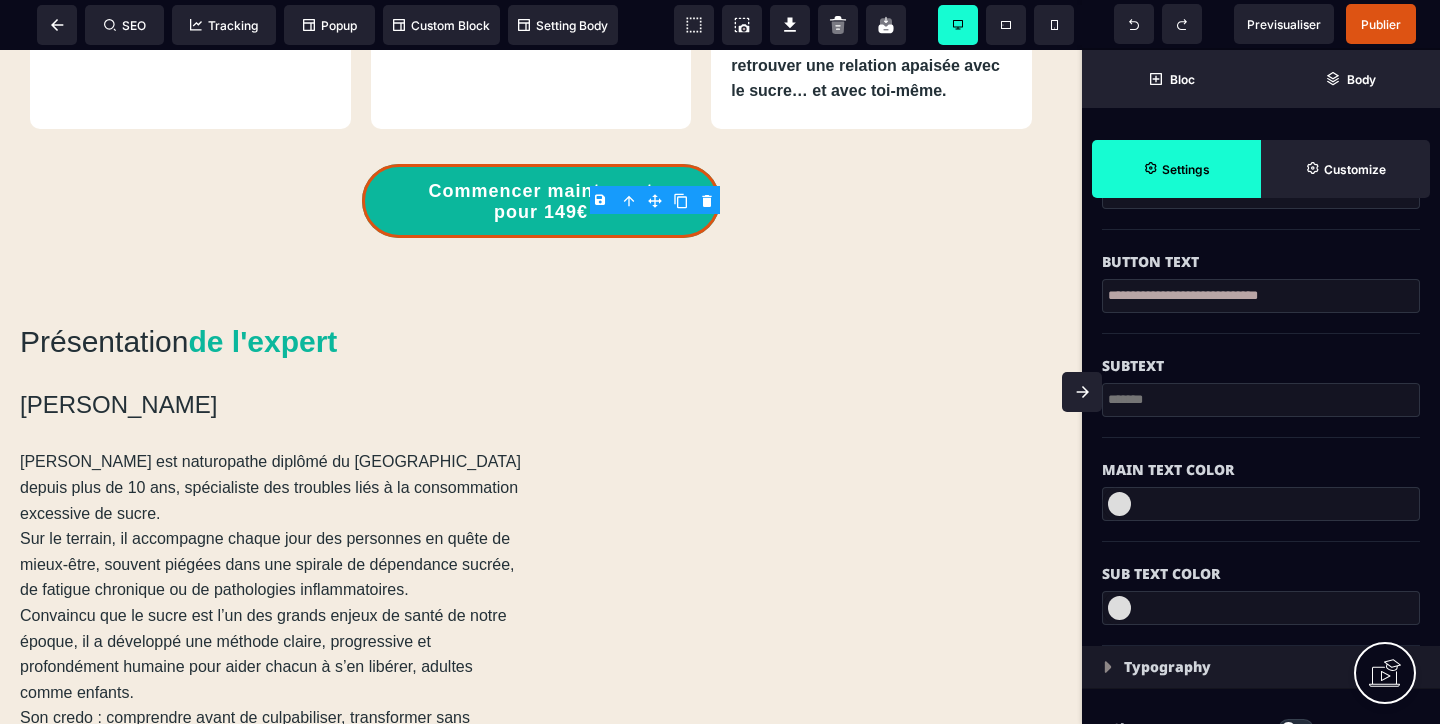 scroll, scrollTop: 688, scrollLeft: 0, axis: vertical 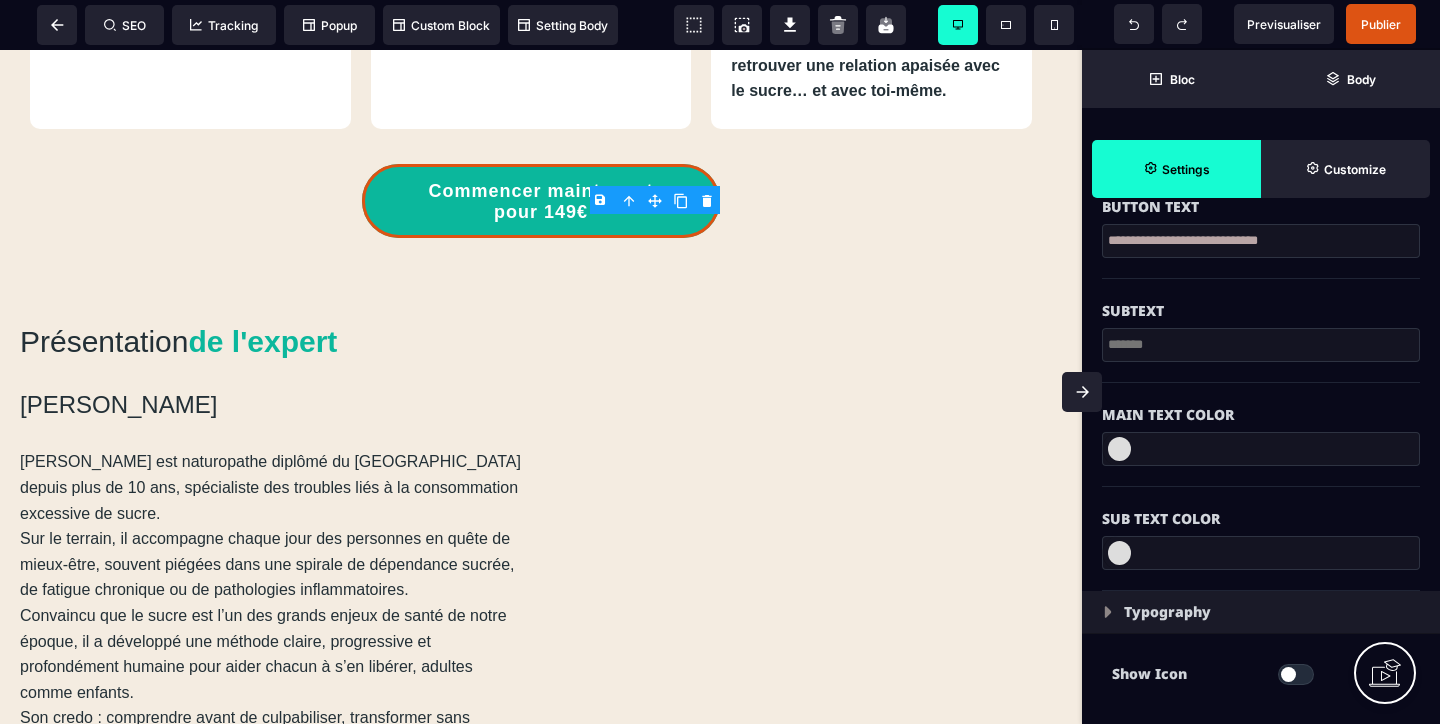 click on "**********" at bounding box center (1261, 241) 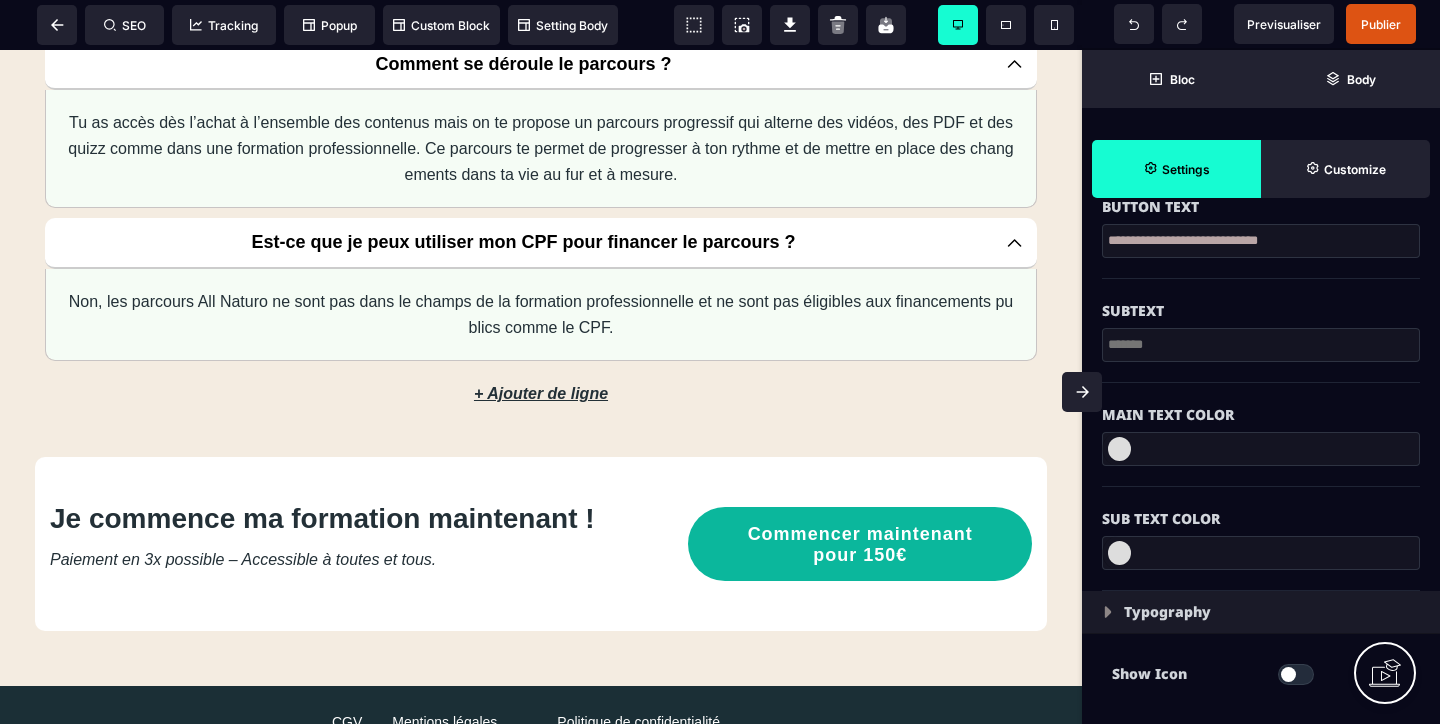 scroll, scrollTop: 7826, scrollLeft: 0, axis: vertical 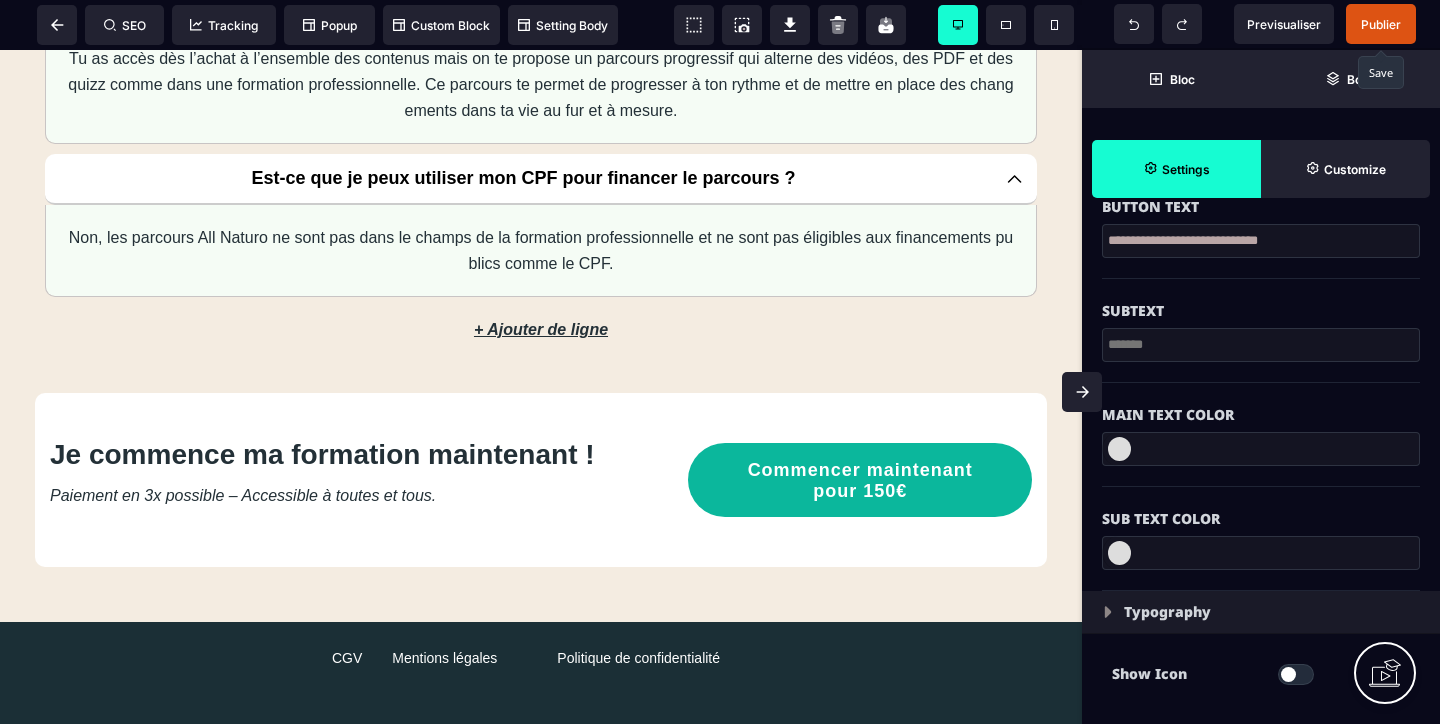 type on "**********" 